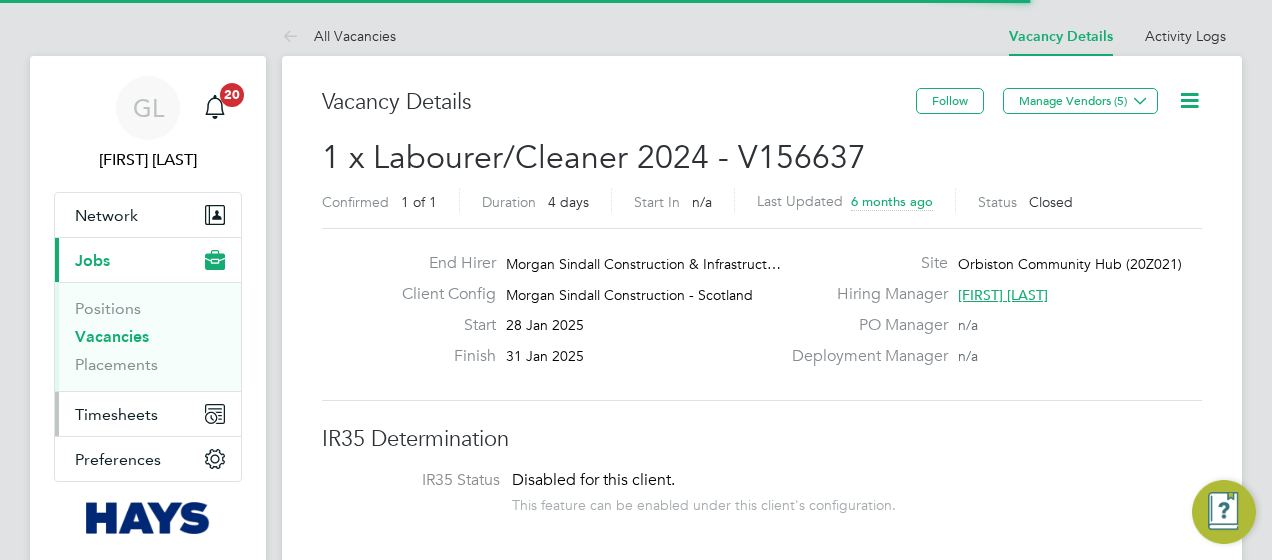 scroll, scrollTop: 0, scrollLeft: 0, axis: both 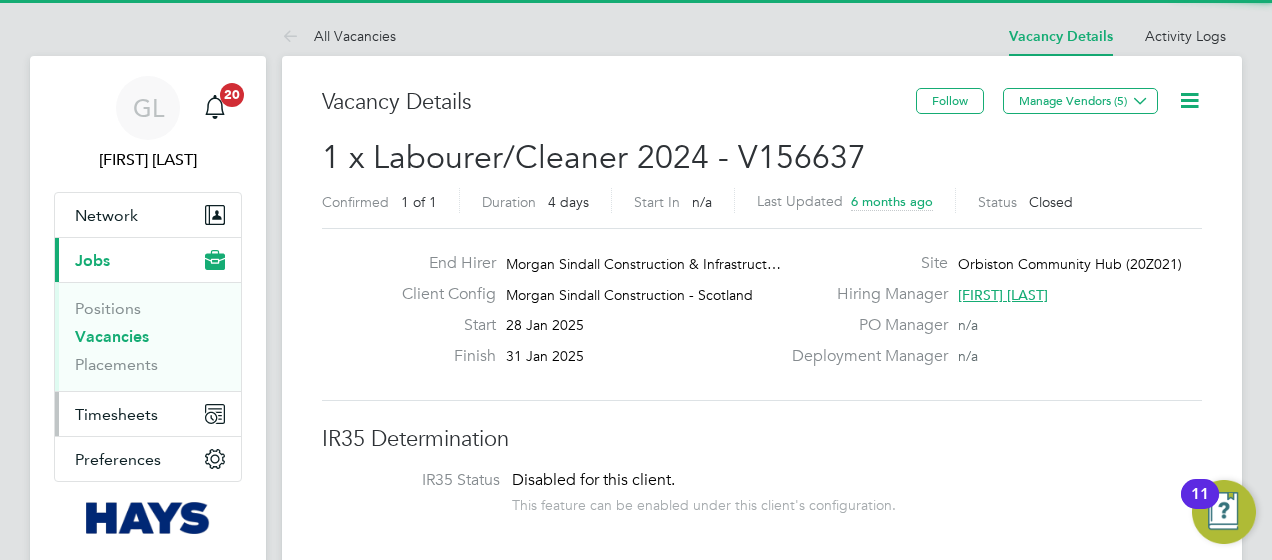 click on "Timesheets" at bounding box center [116, 414] 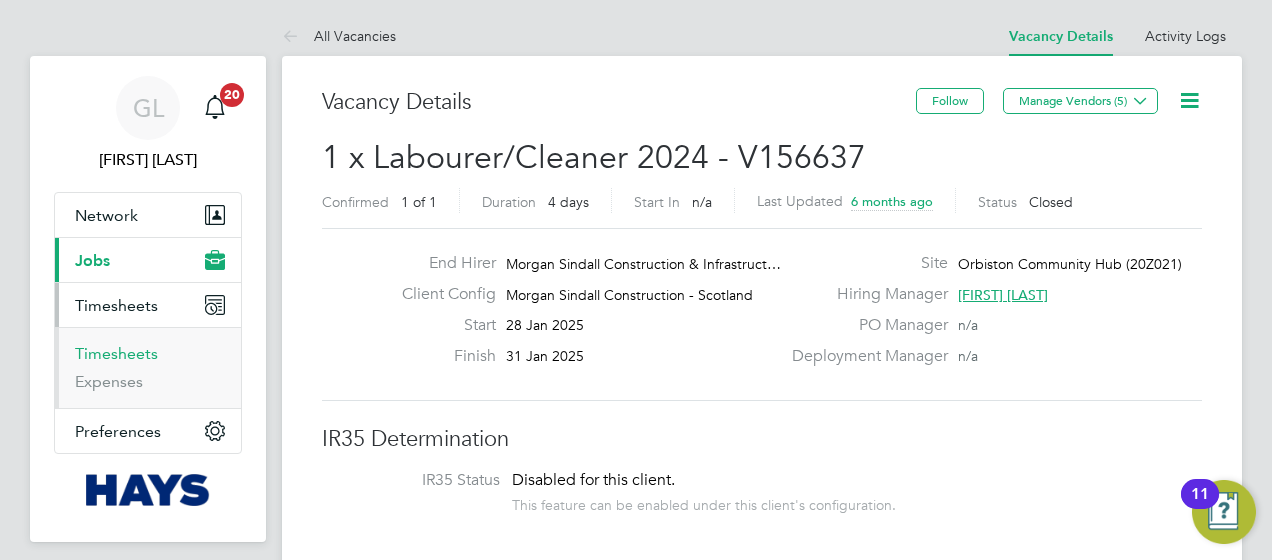 click on "Timesheets" at bounding box center [116, 353] 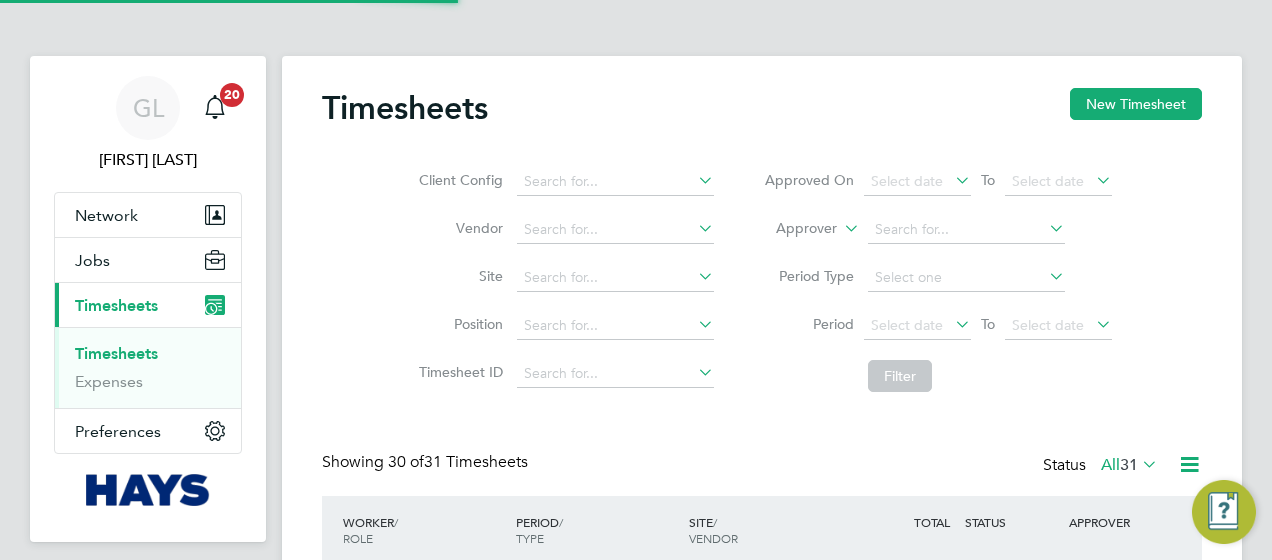 scroll, scrollTop: 10, scrollLeft: 10, axis: both 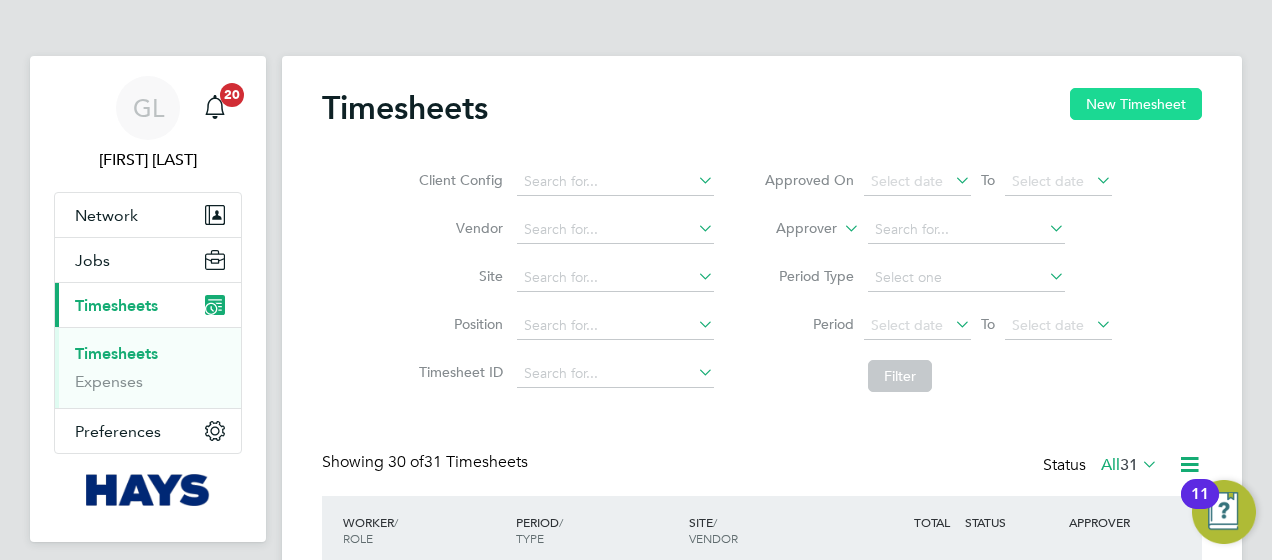 click on "New Timesheet" 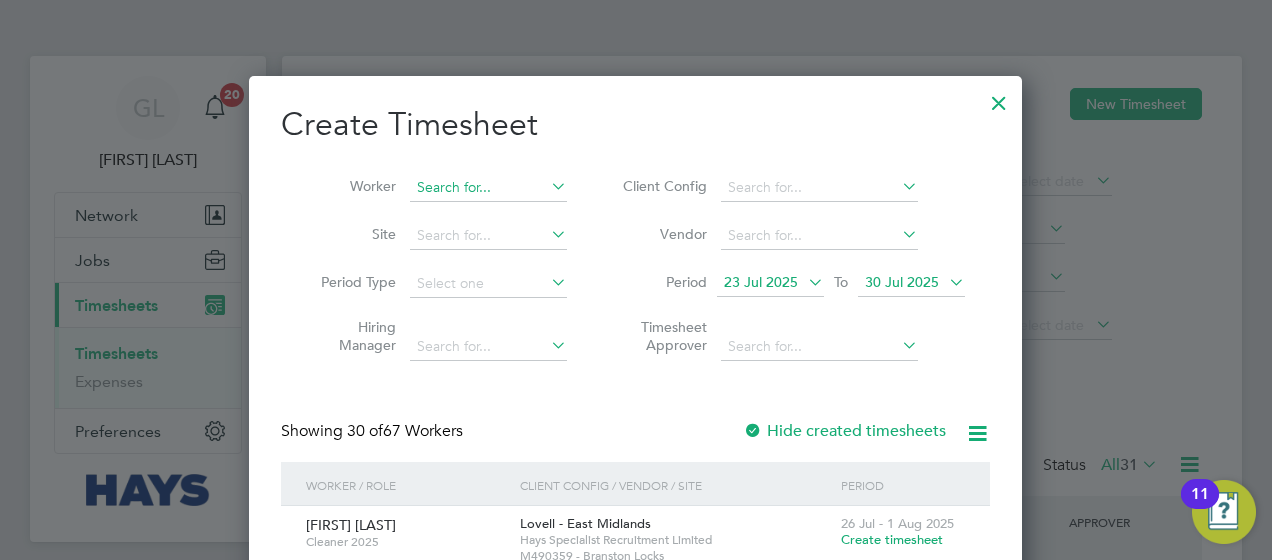 click at bounding box center (488, 188) 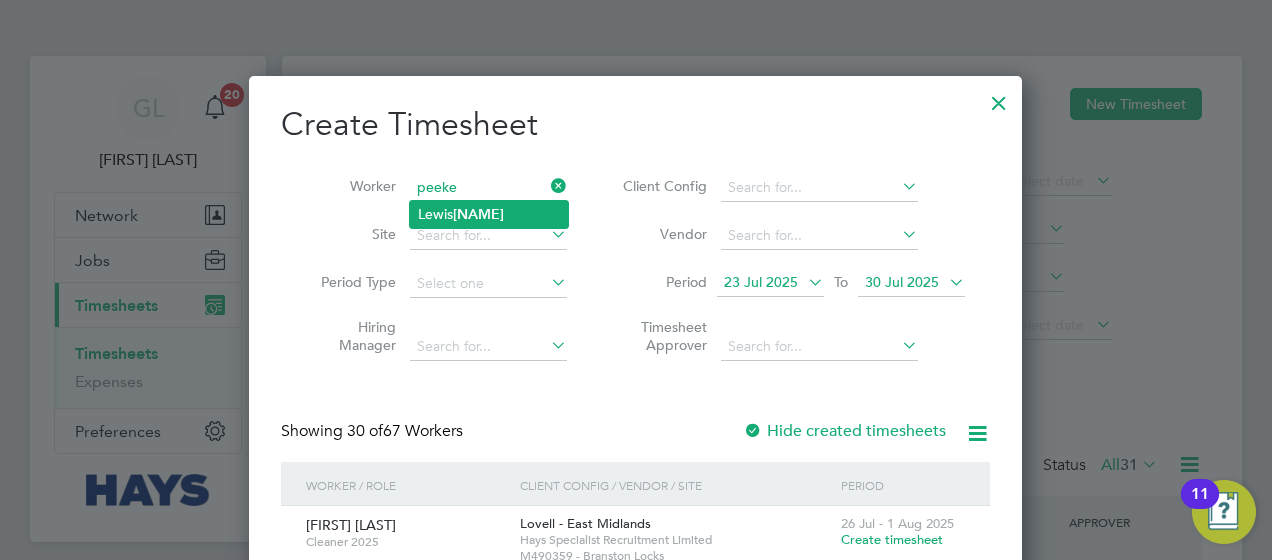 click on "[NAME]" 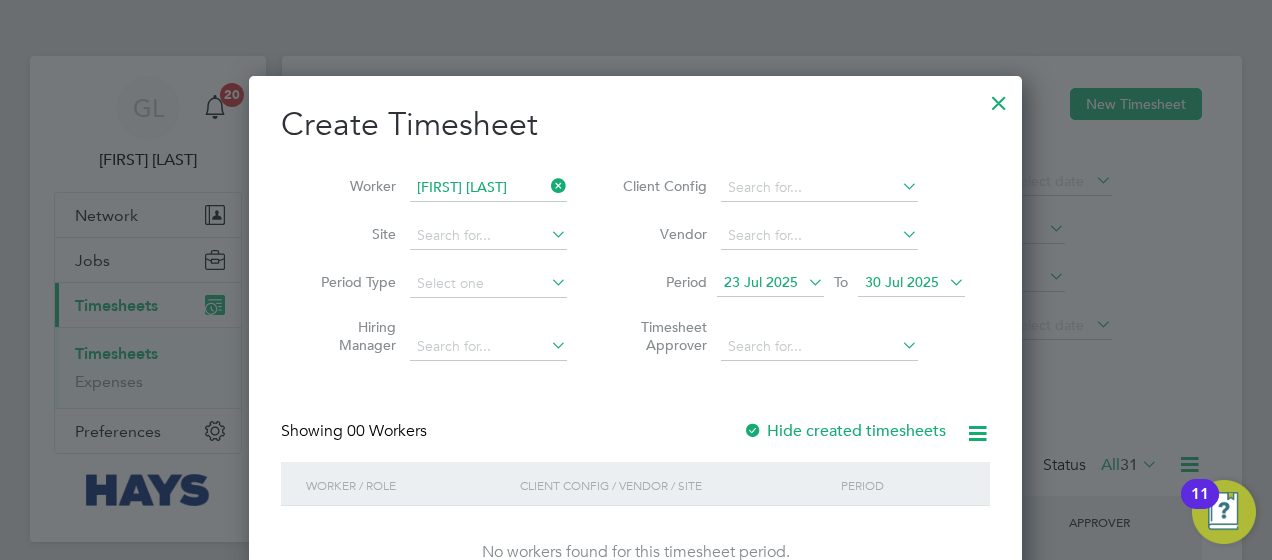 click on "Hide created timesheets" at bounding box center [846, 431] 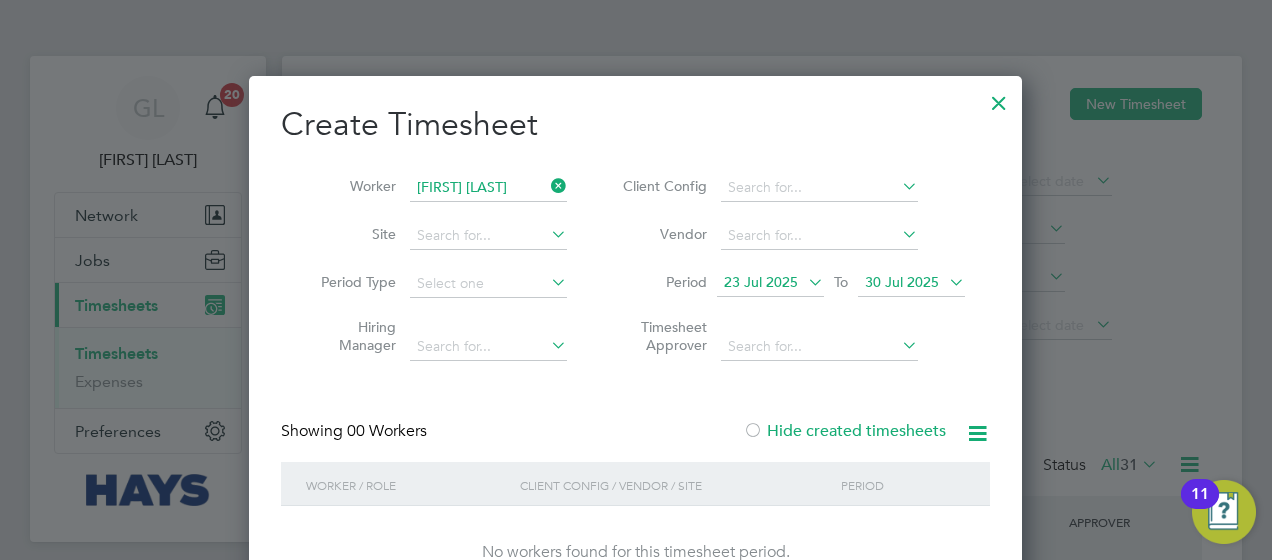 click on "Hide created timesheets" at bounding box center [844, 431] 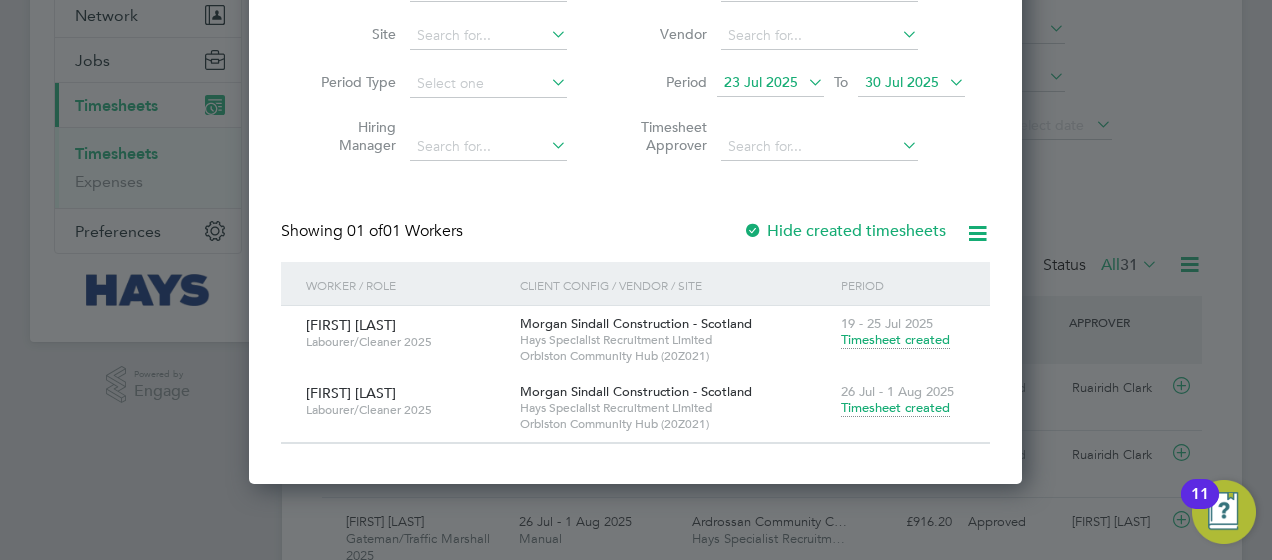 click on "Timesheet created" at bounding box center [895, 408] 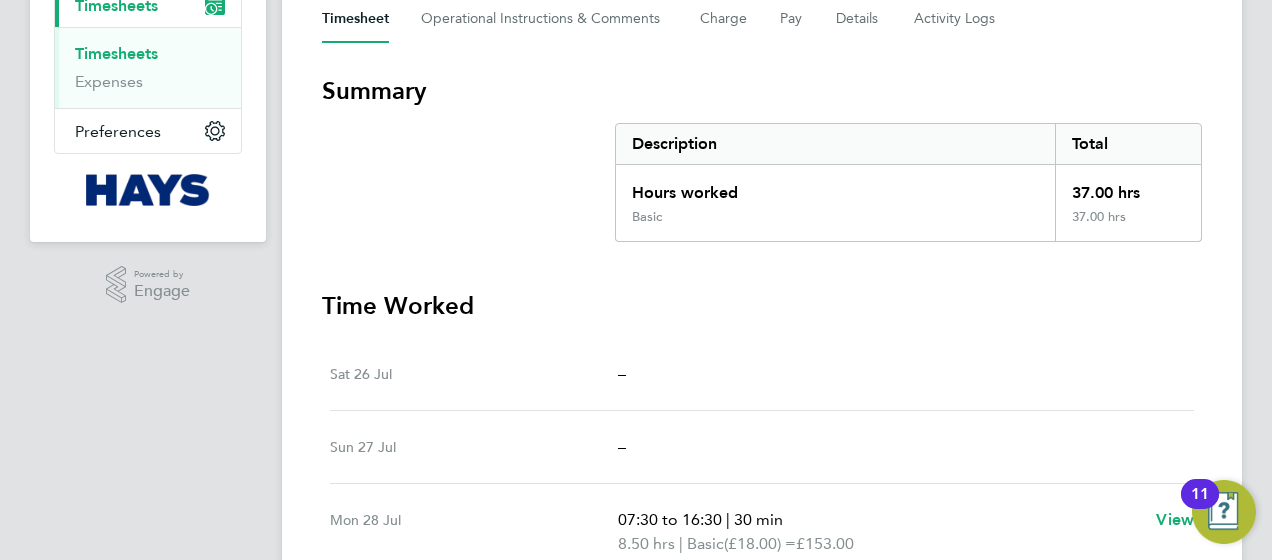 type 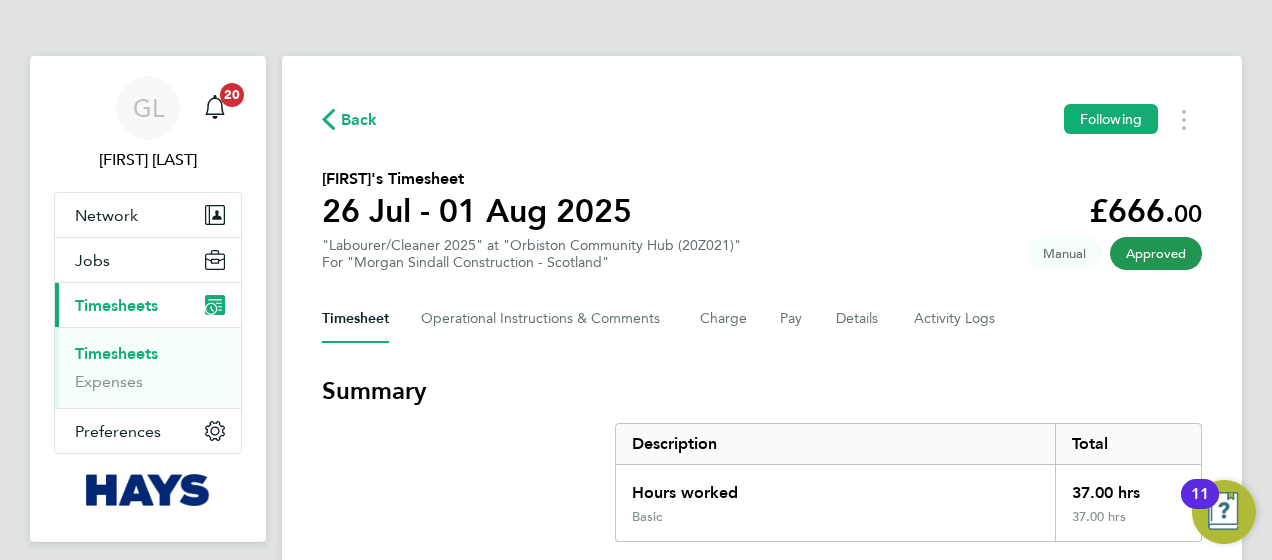 click on "Timesheets" at bounding box center (116, 353) 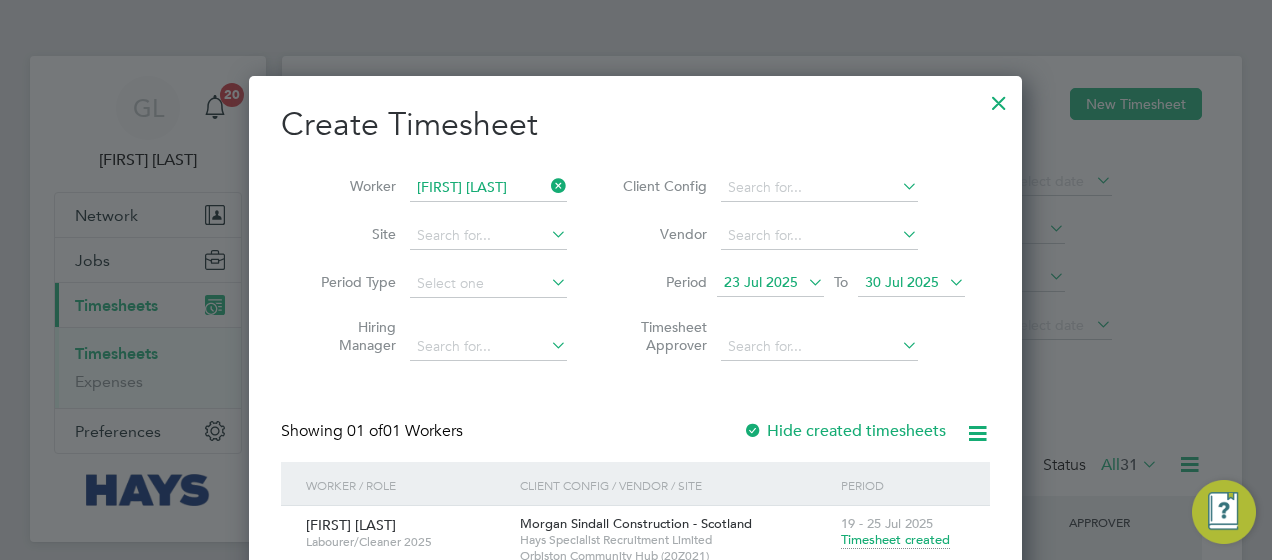 click at bounding box center [547, 186] 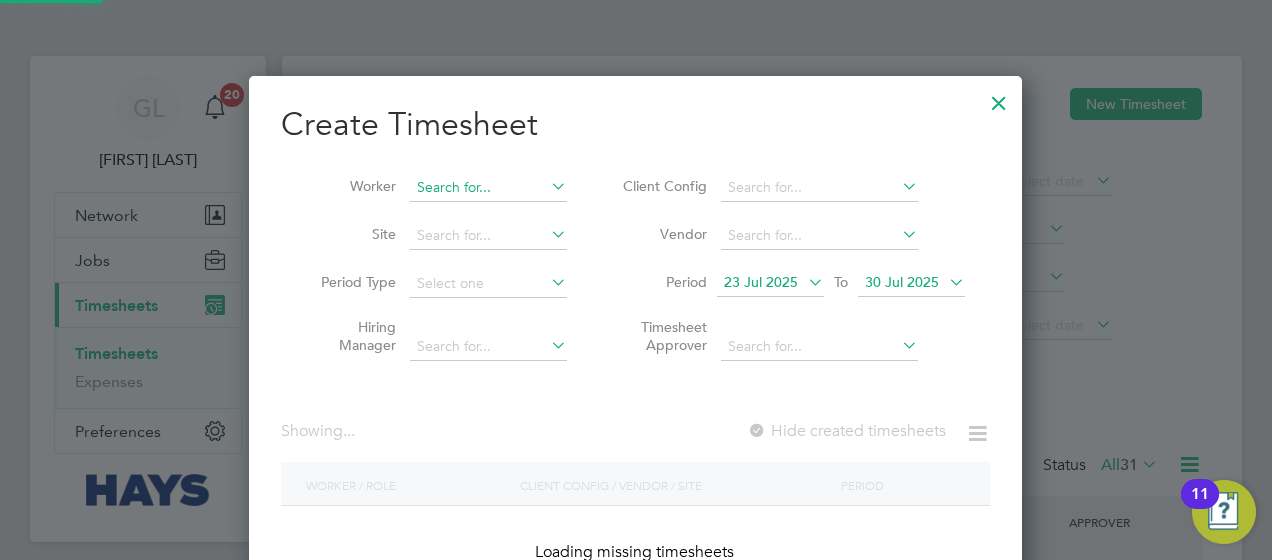 click at bounding box center (488, 188) 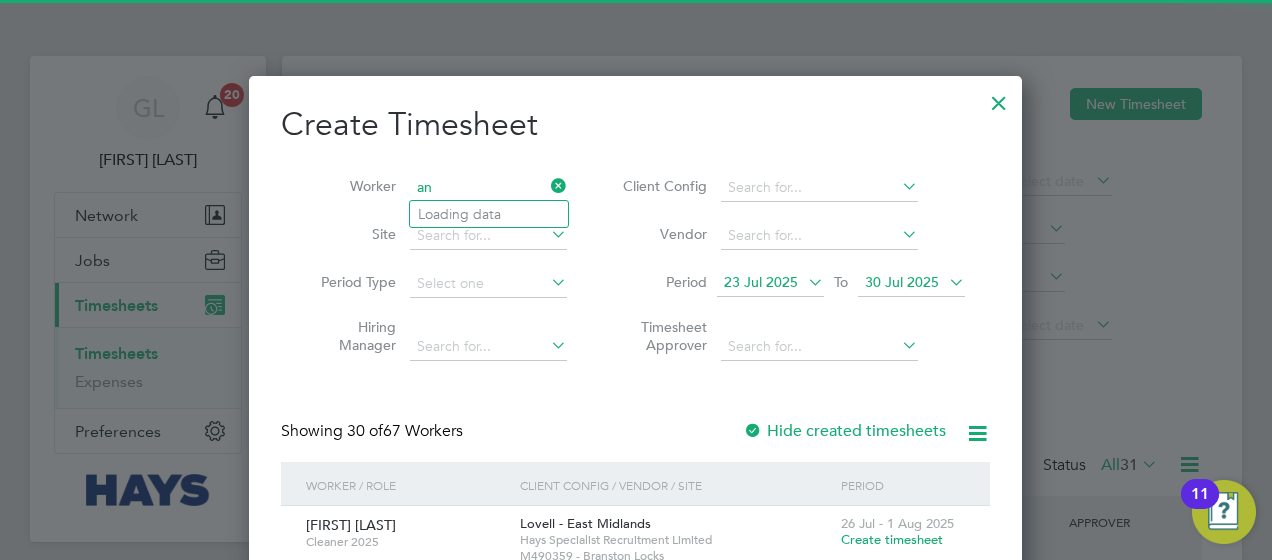 type on "a" 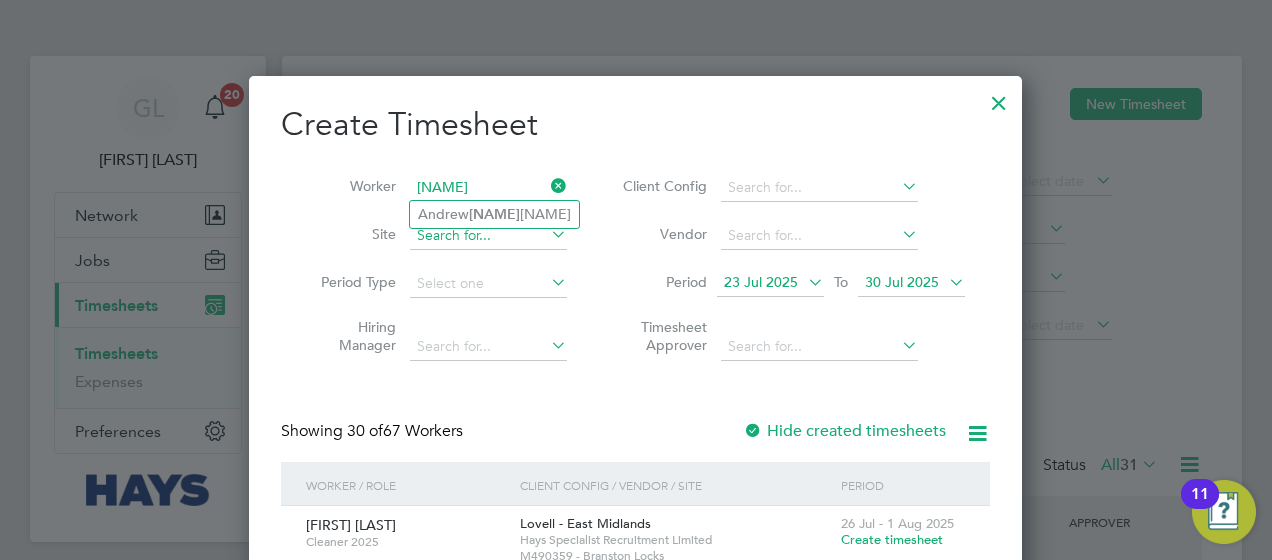 type on "[NAME]" 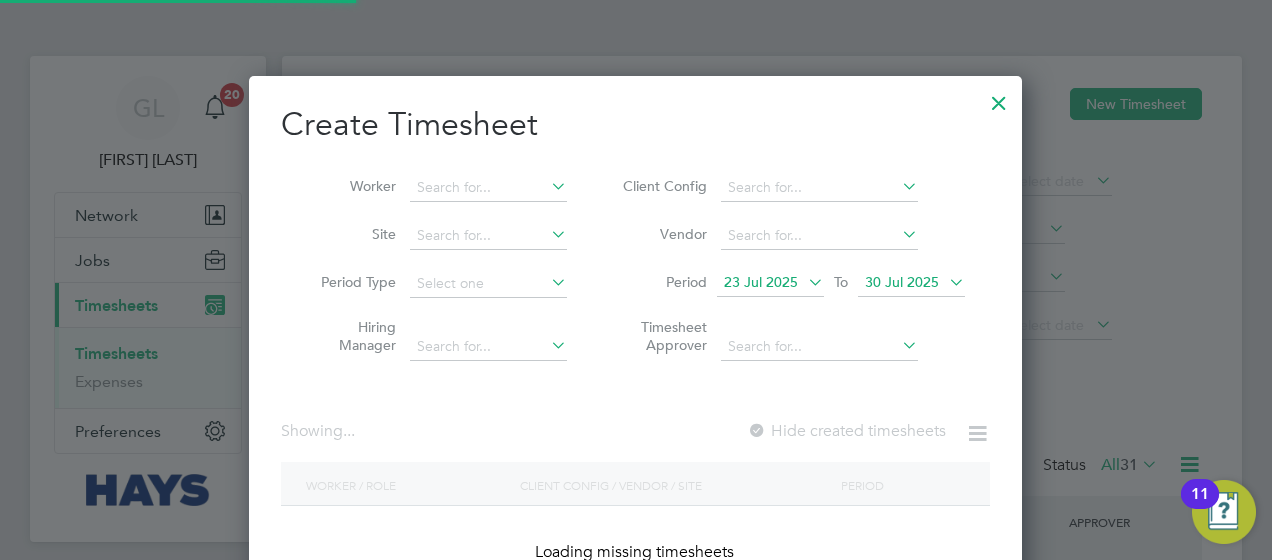 click on "Site" at bounding box center (436, 236) 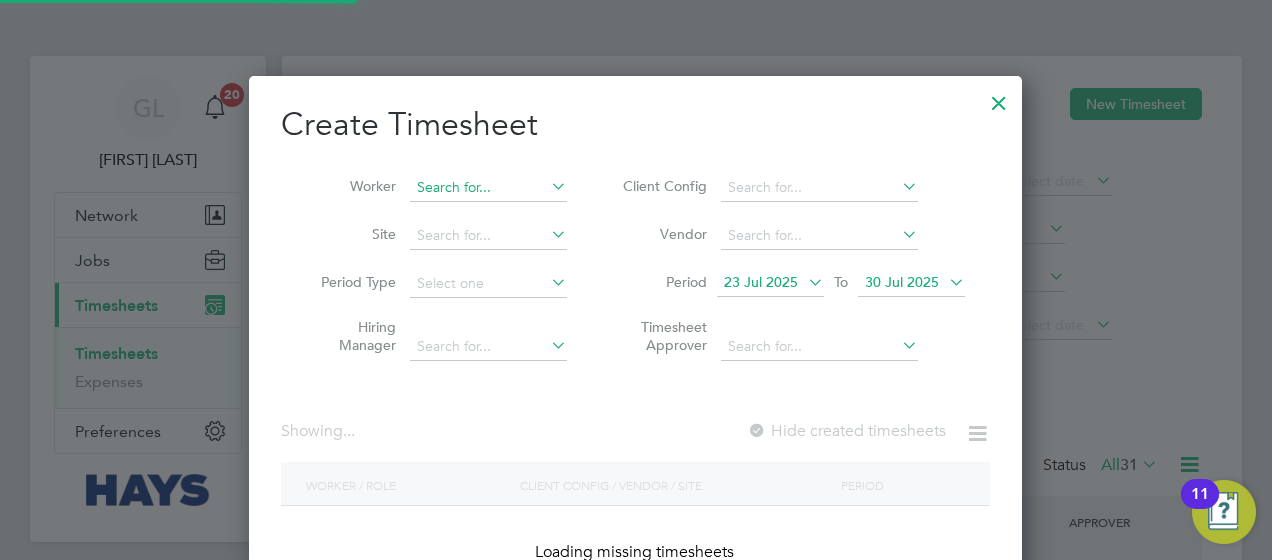 click at bounding box center [488, 188] 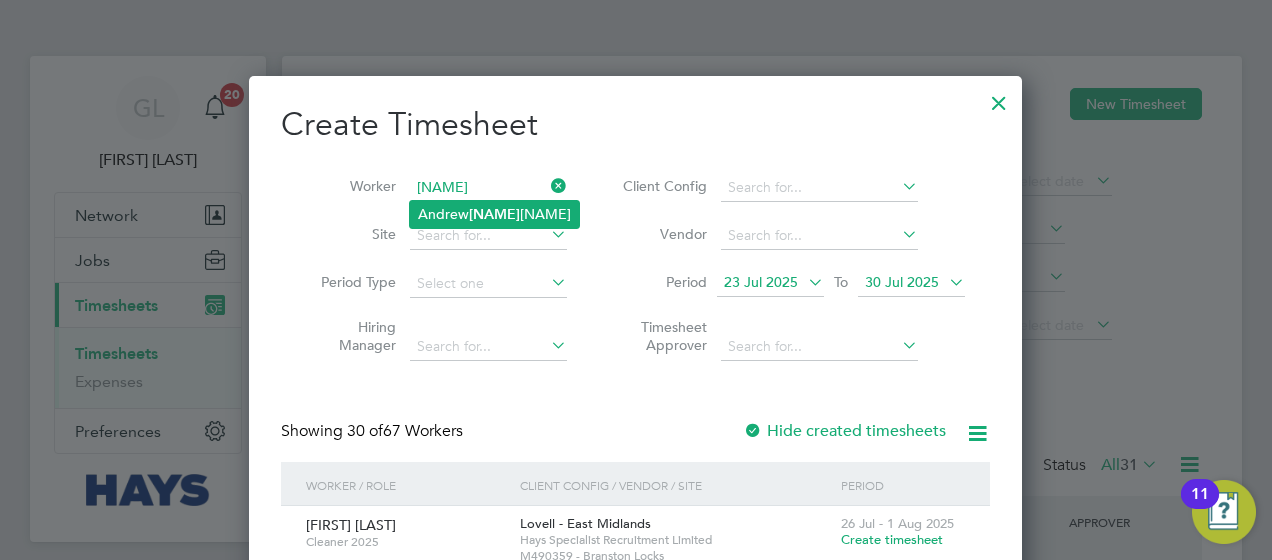 click on "[NAME]" 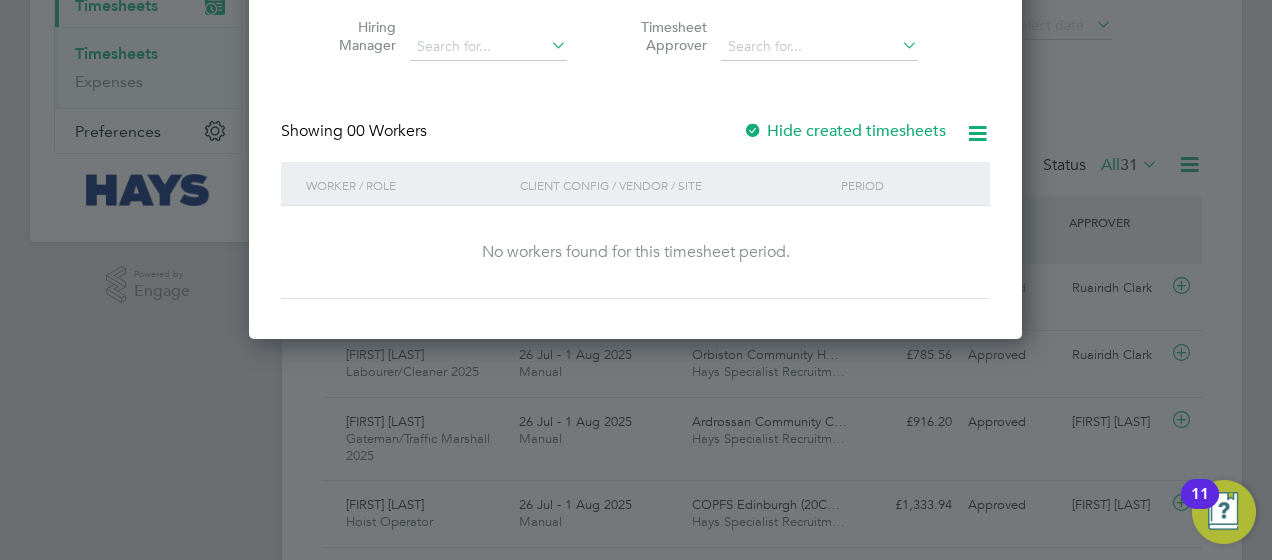 click at bounding box center (753, 132) 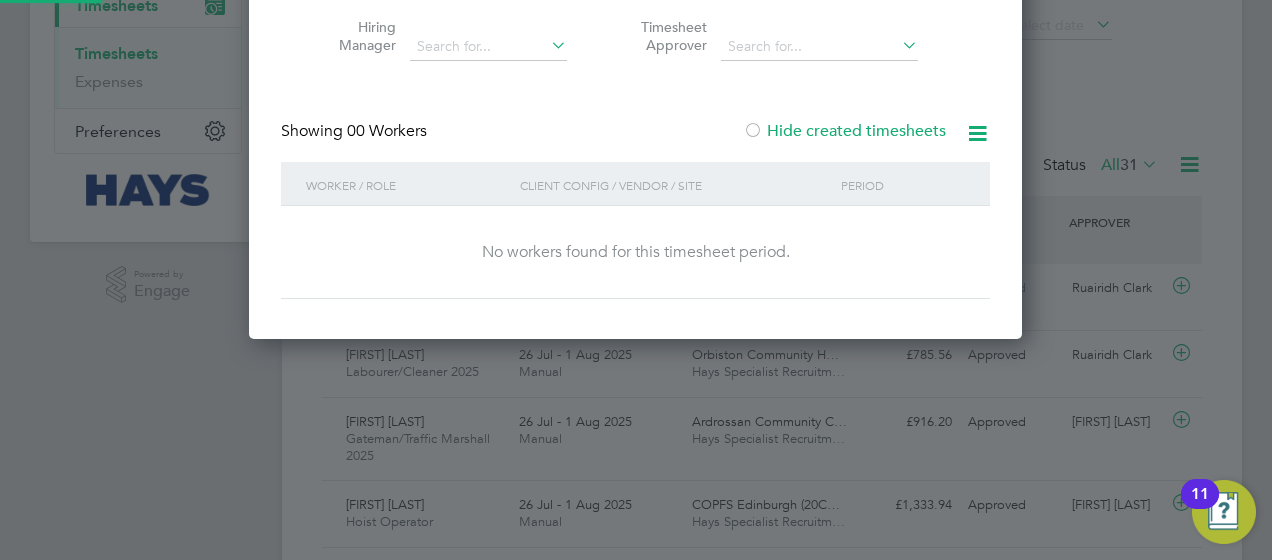 click at bounding box center [753, 132] 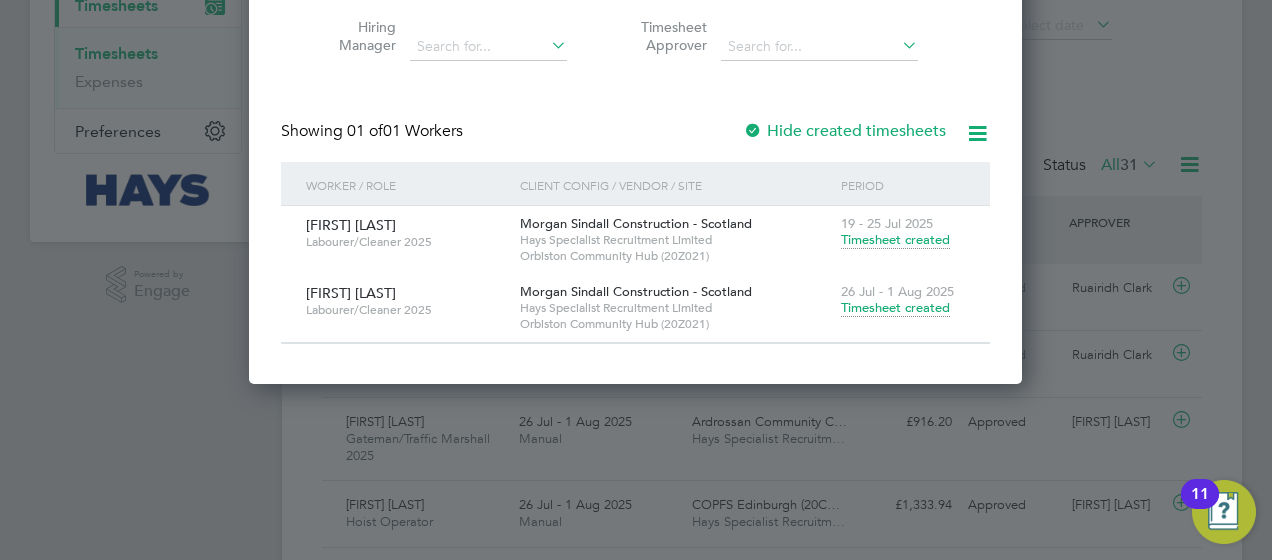 click on "Timesheet created" at bounding box center [895, 308] 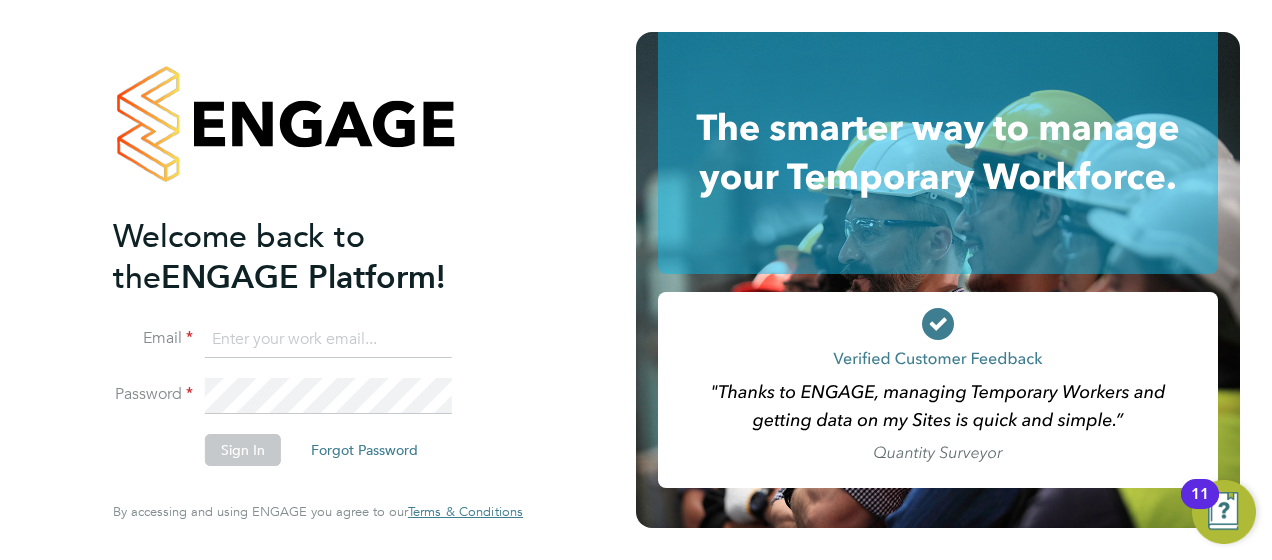 scroll, scrollTop: 0, scrollLeft: 0, axis: both 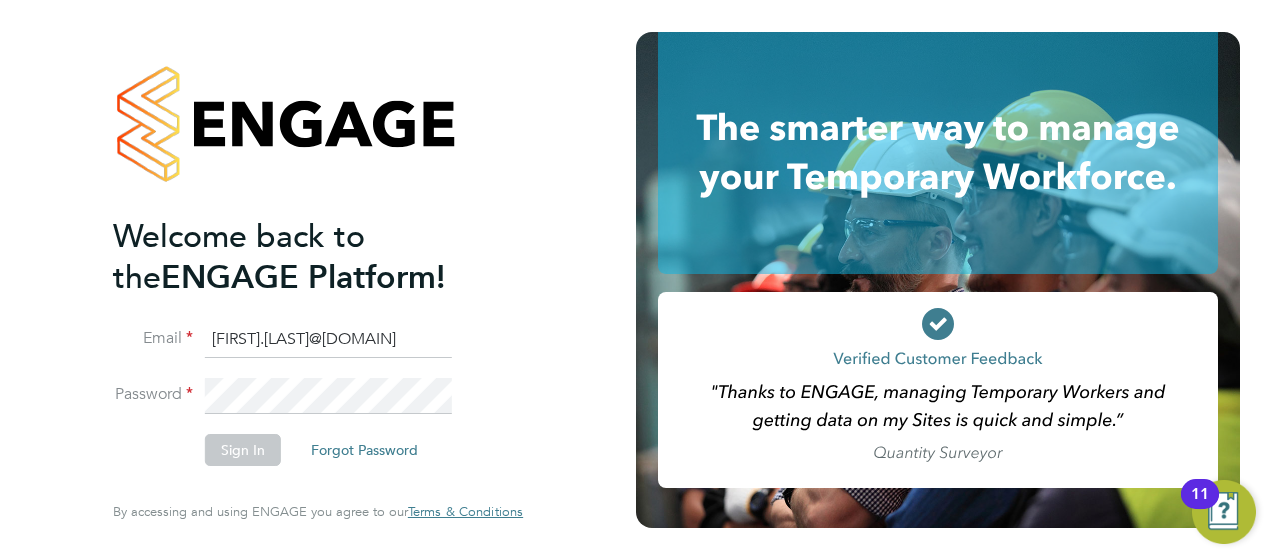 type on "gemma.ladgrove@hays.com" 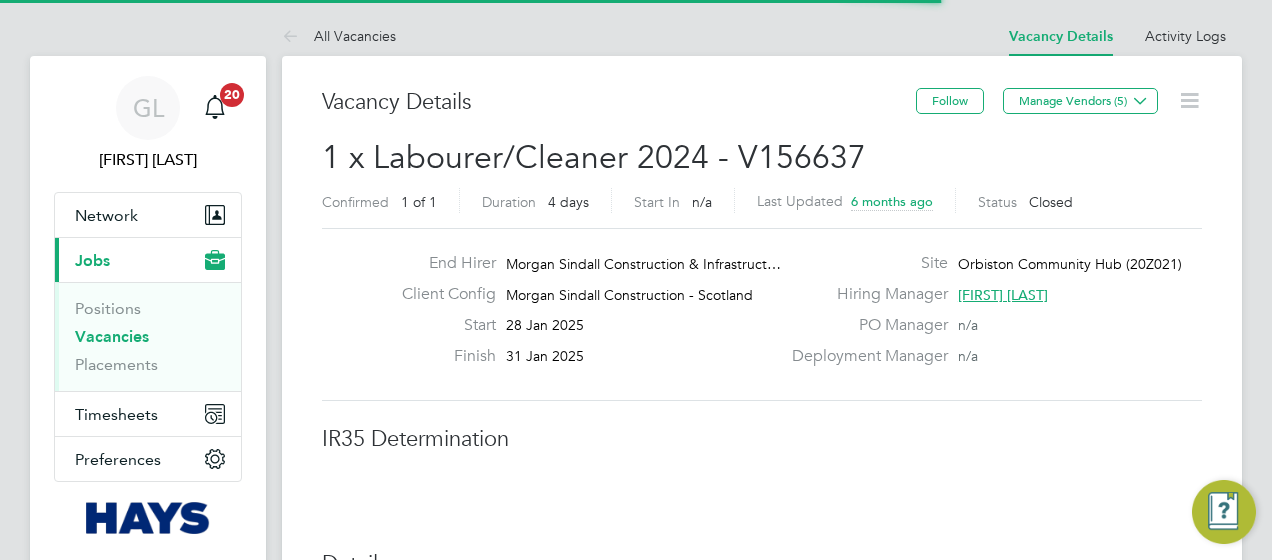 scroll, scrollTop: 0, scrollLeft: 0, axis: both 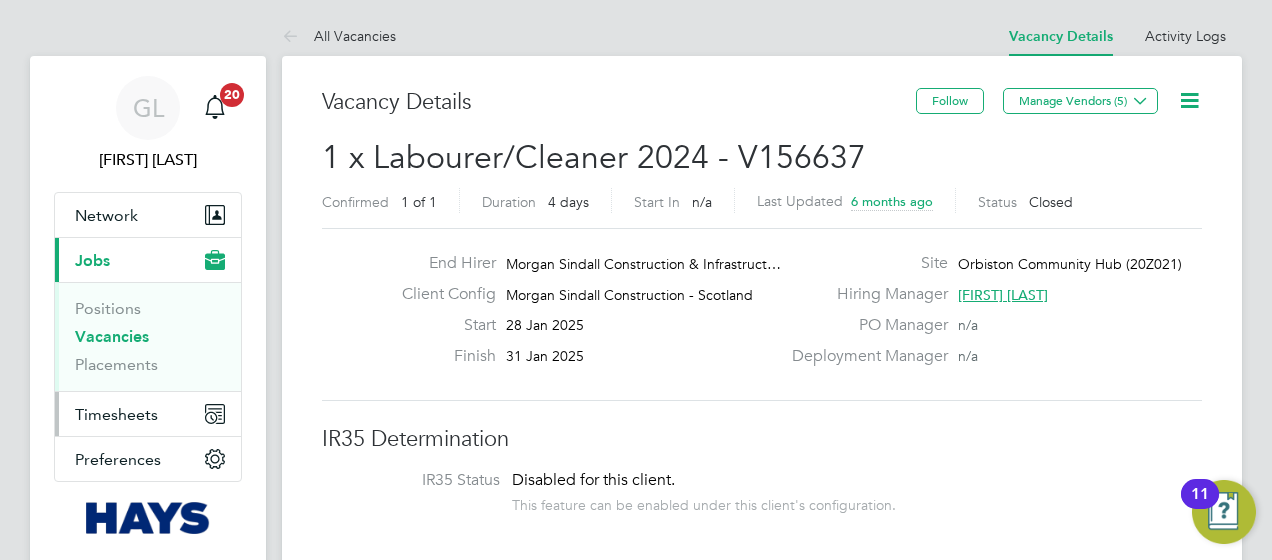 click on "Timesheets" at bounding box center [116, 414] 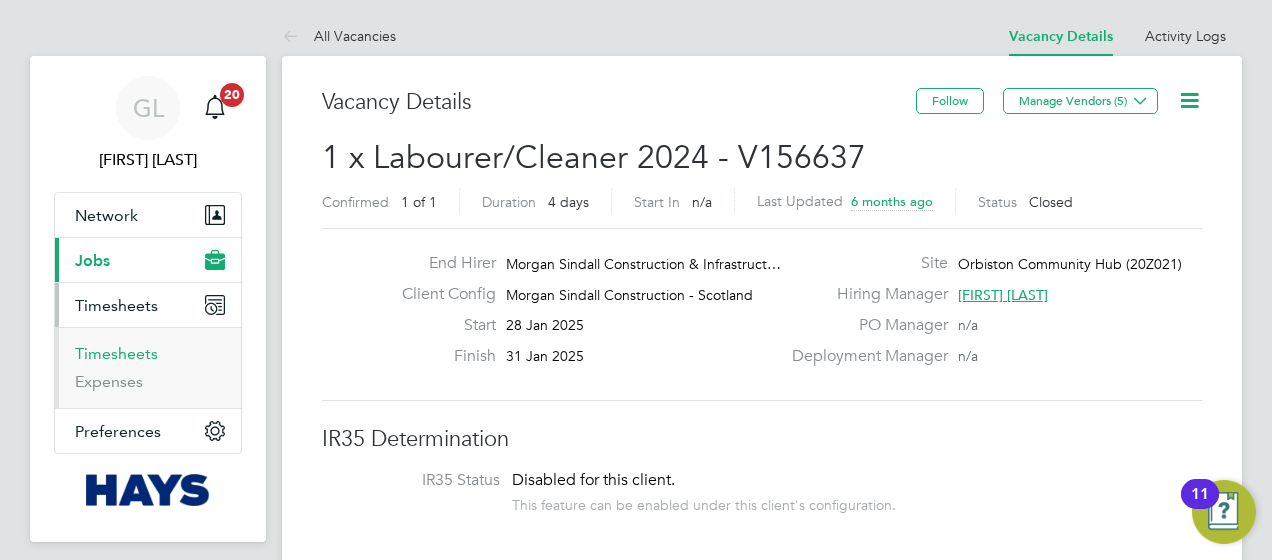 click on "Timesheets" at bounding box center [116, 353] 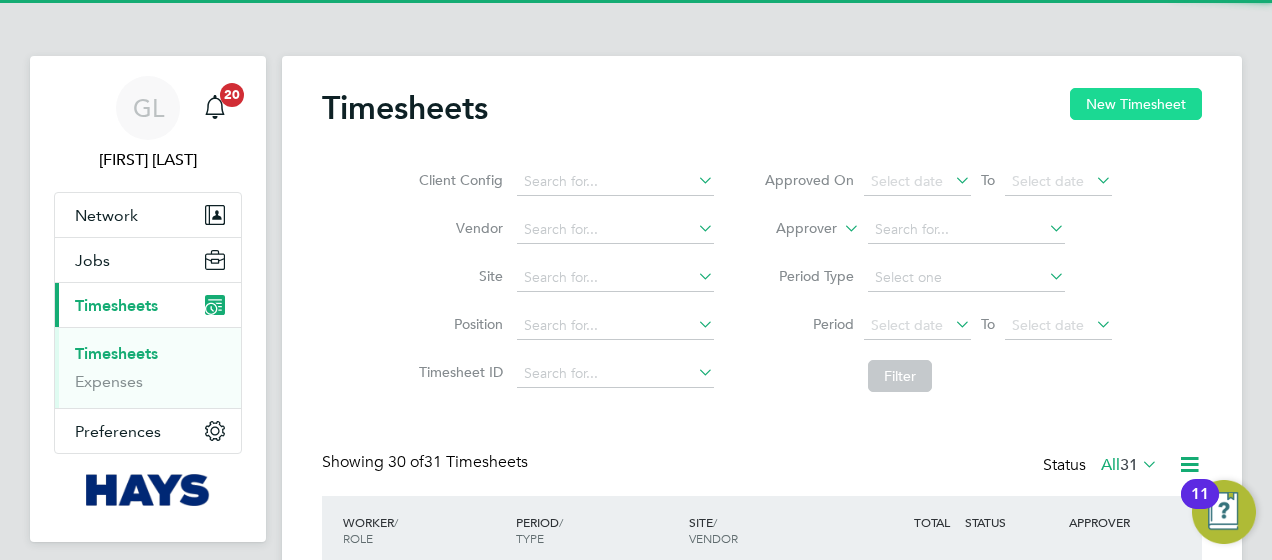 scroll, scrollTop: 10, scrollLeft: 10, axis: both 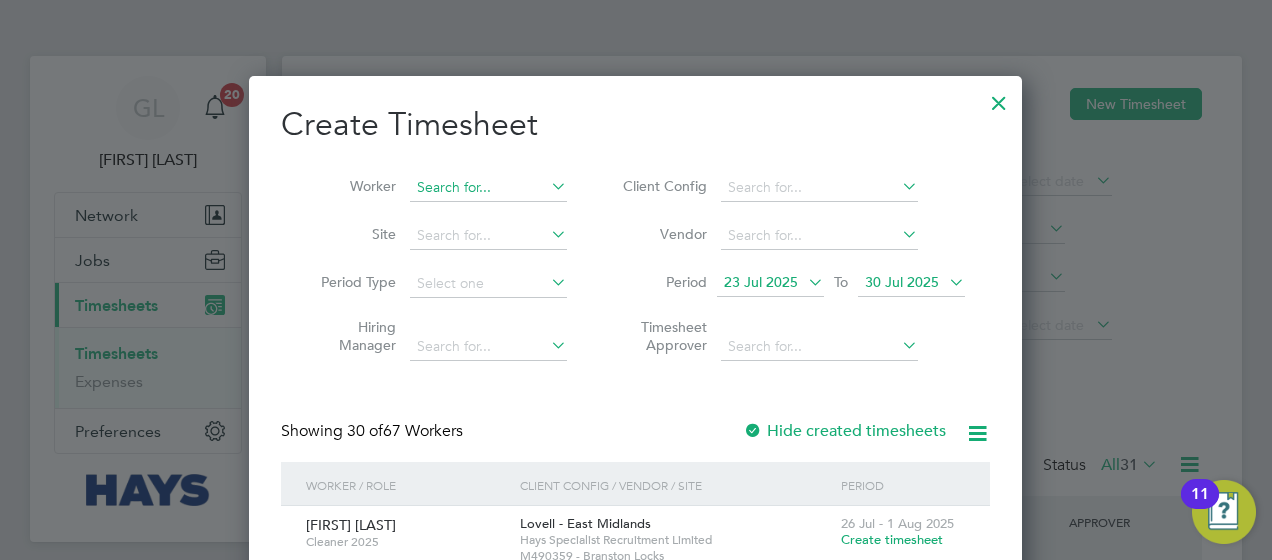 click at bounding box center (488, 188) 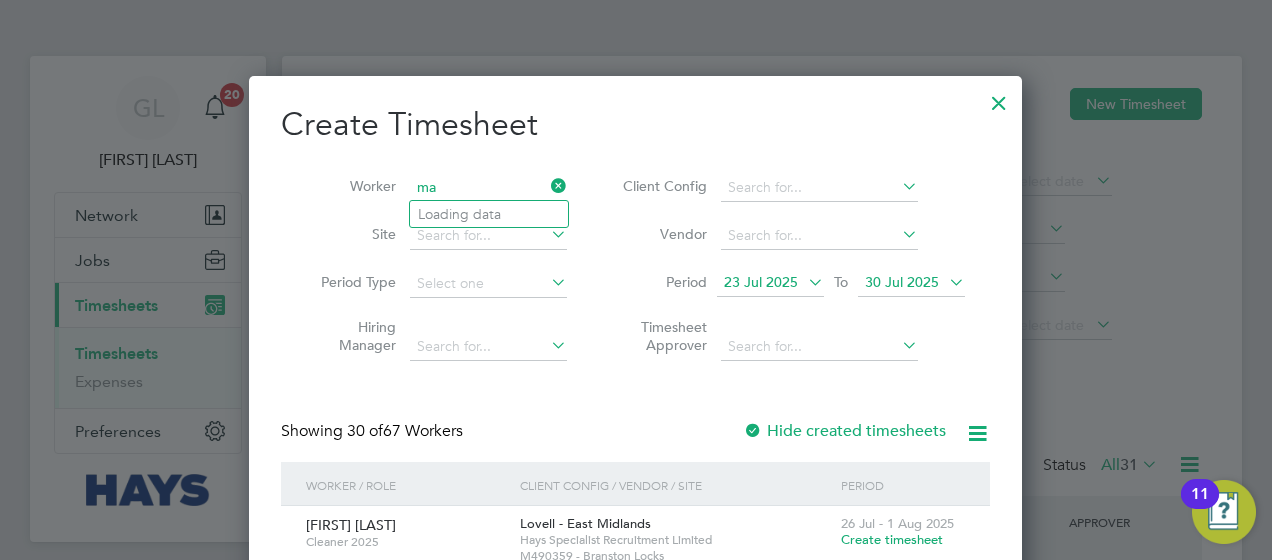 type on "m" 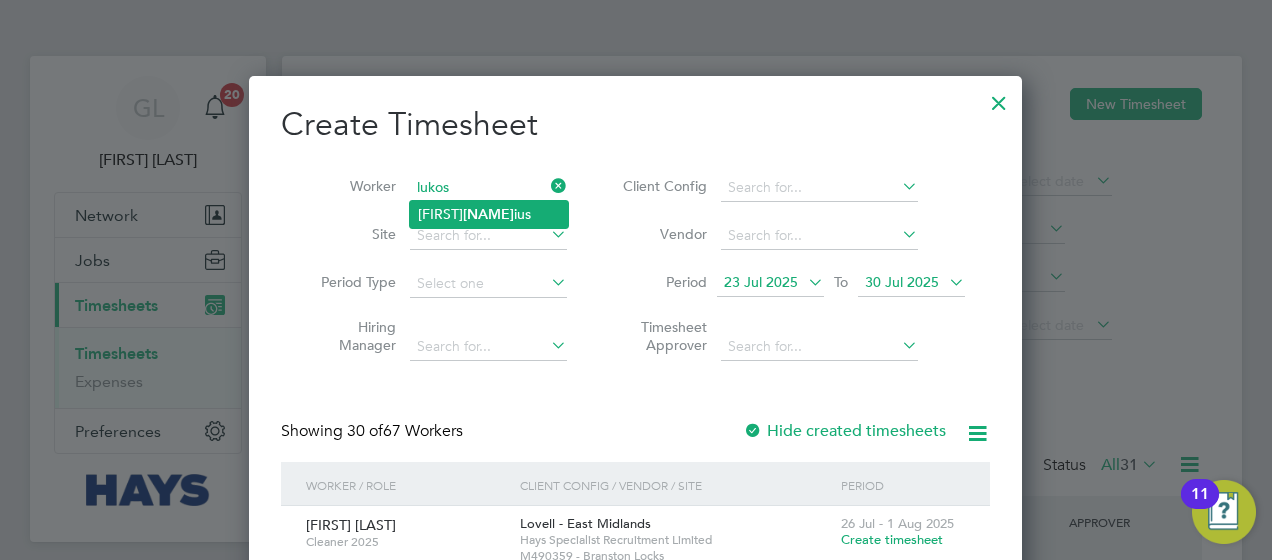 click on "Martynas  Lukos ius" 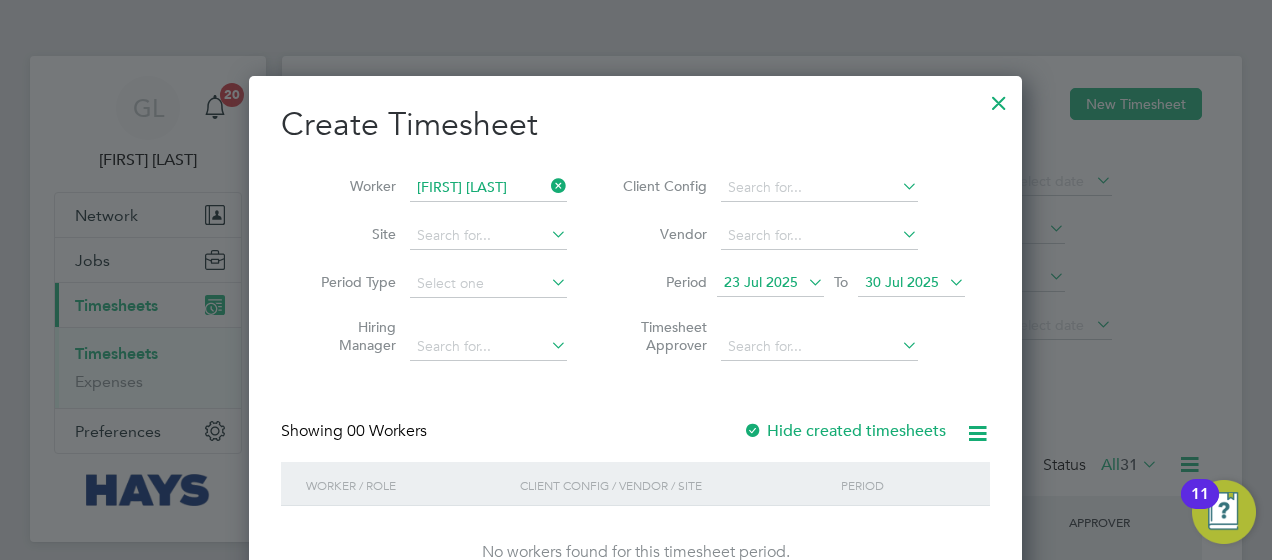 click on "Hide created timesheets" at bounding box center [844, 431] 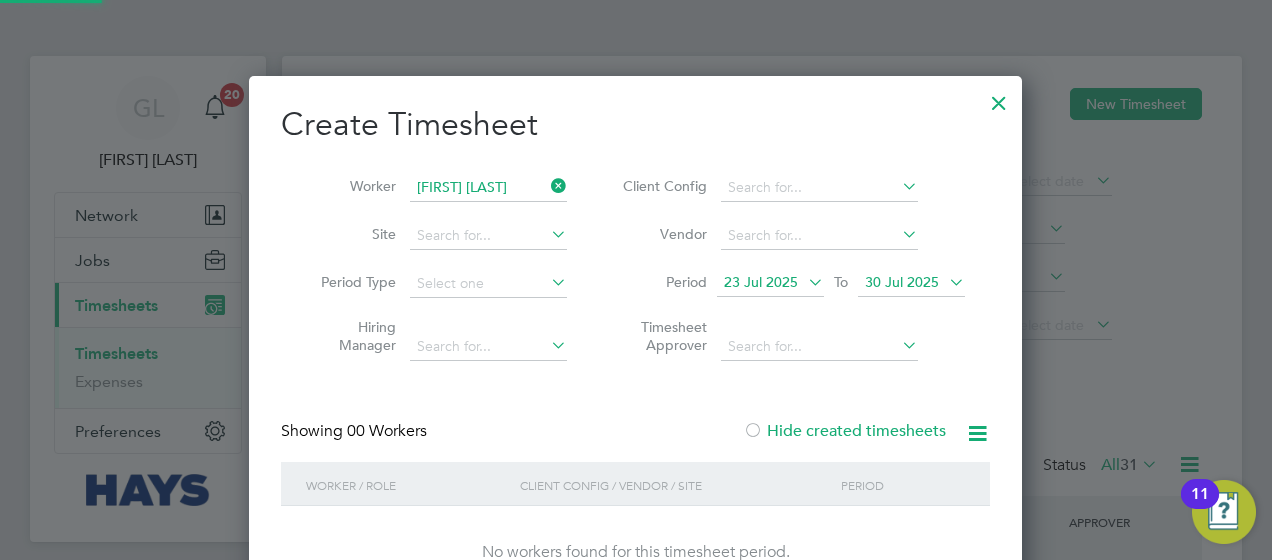 click on "Hide created timesheets" at bounding box center (844, 431) 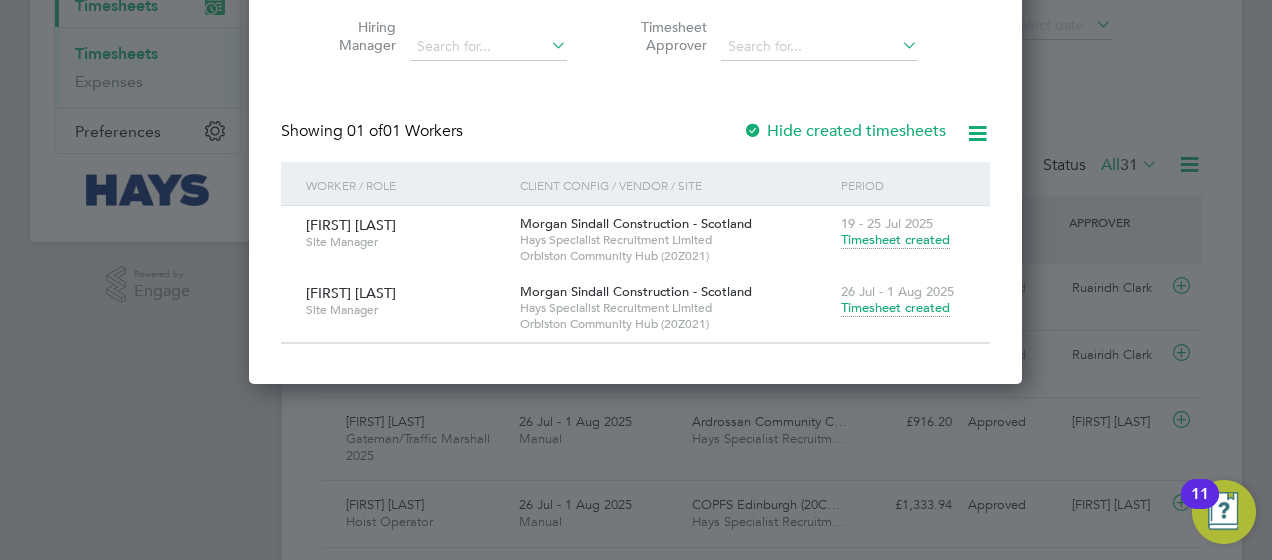 click on "Timesheet created" at bounding box center [895, 308] 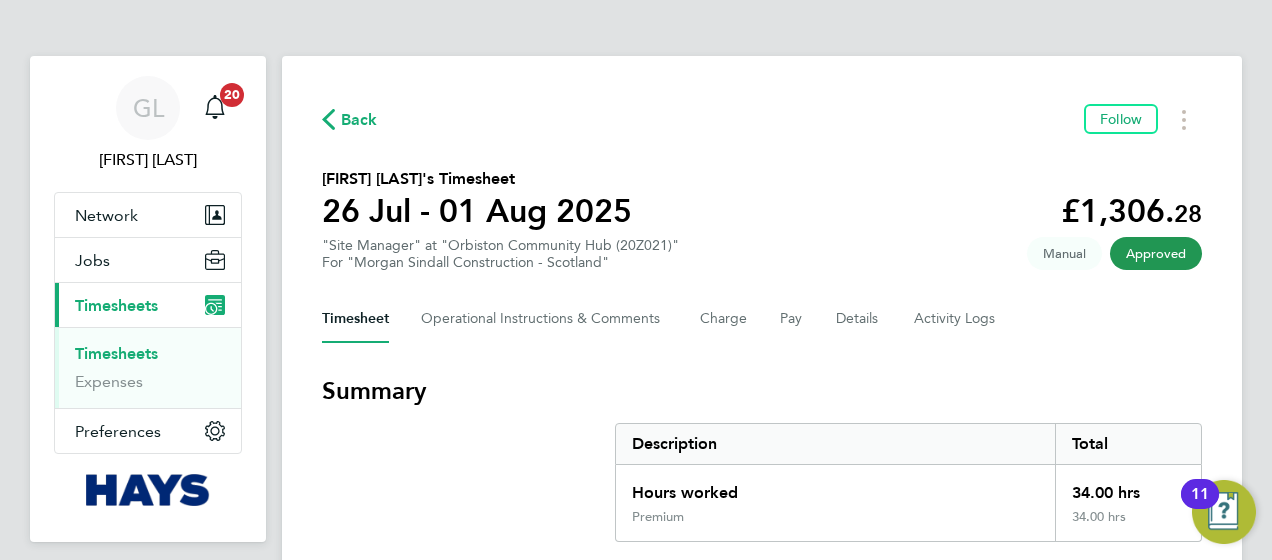 type 